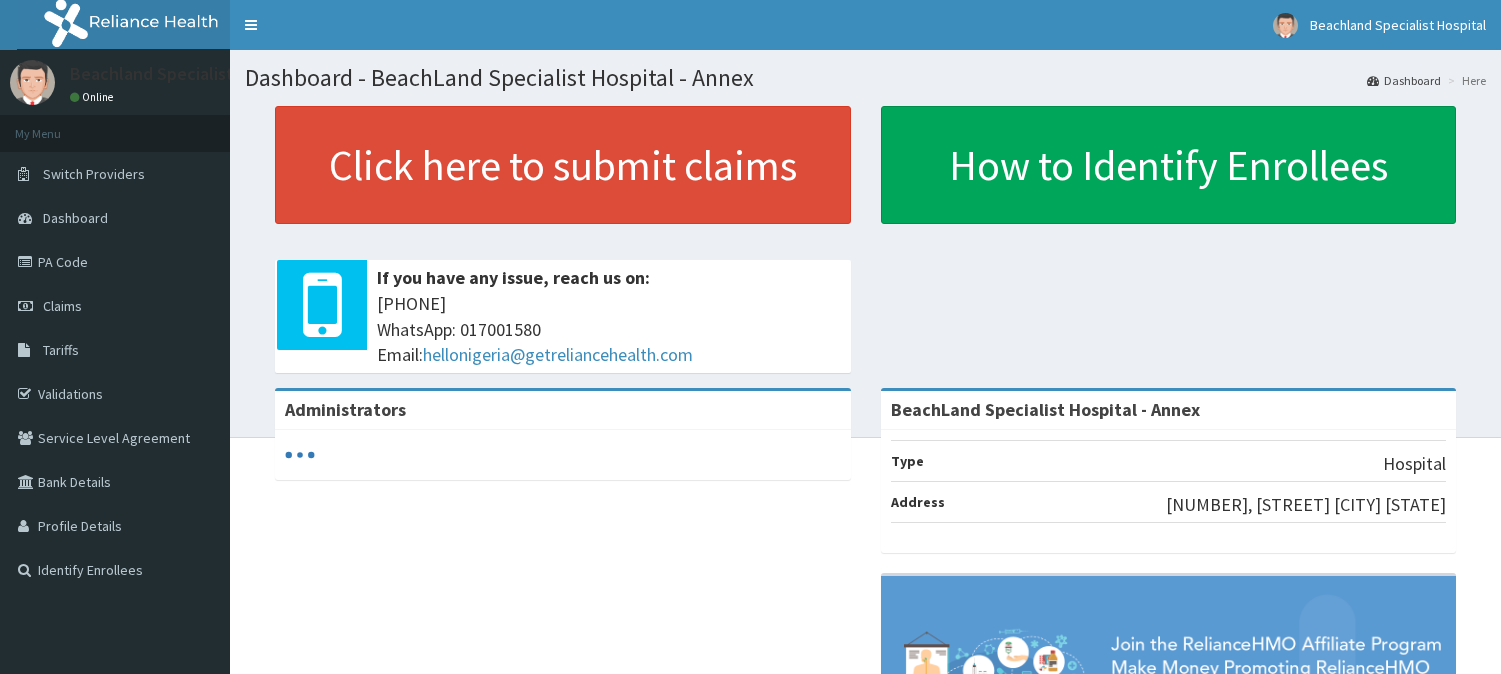scroll, scrollTop: 0, scrollLeft: 0, axis: both 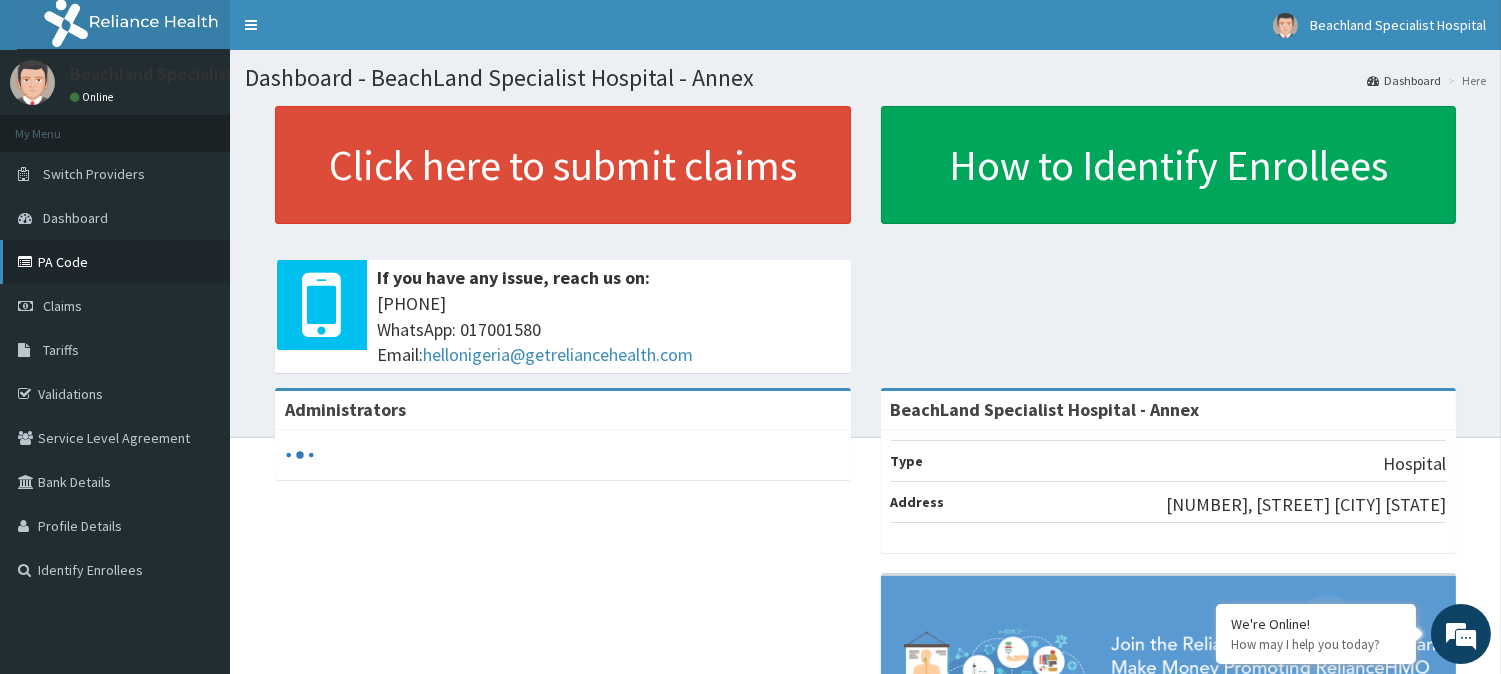 click on "PA Code" at bounding box center (115, 262) 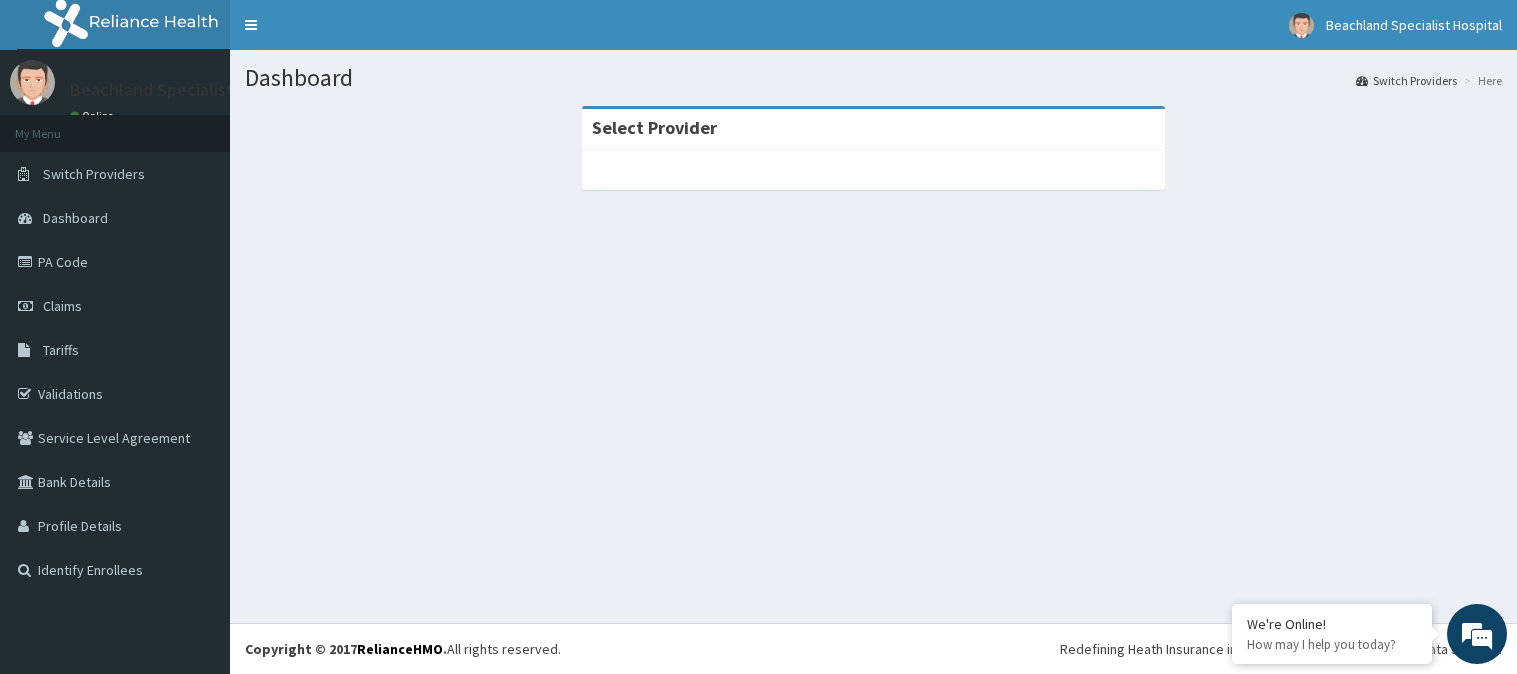 scroll, scrollTop: 0, scrollLeft: 0, axis: both 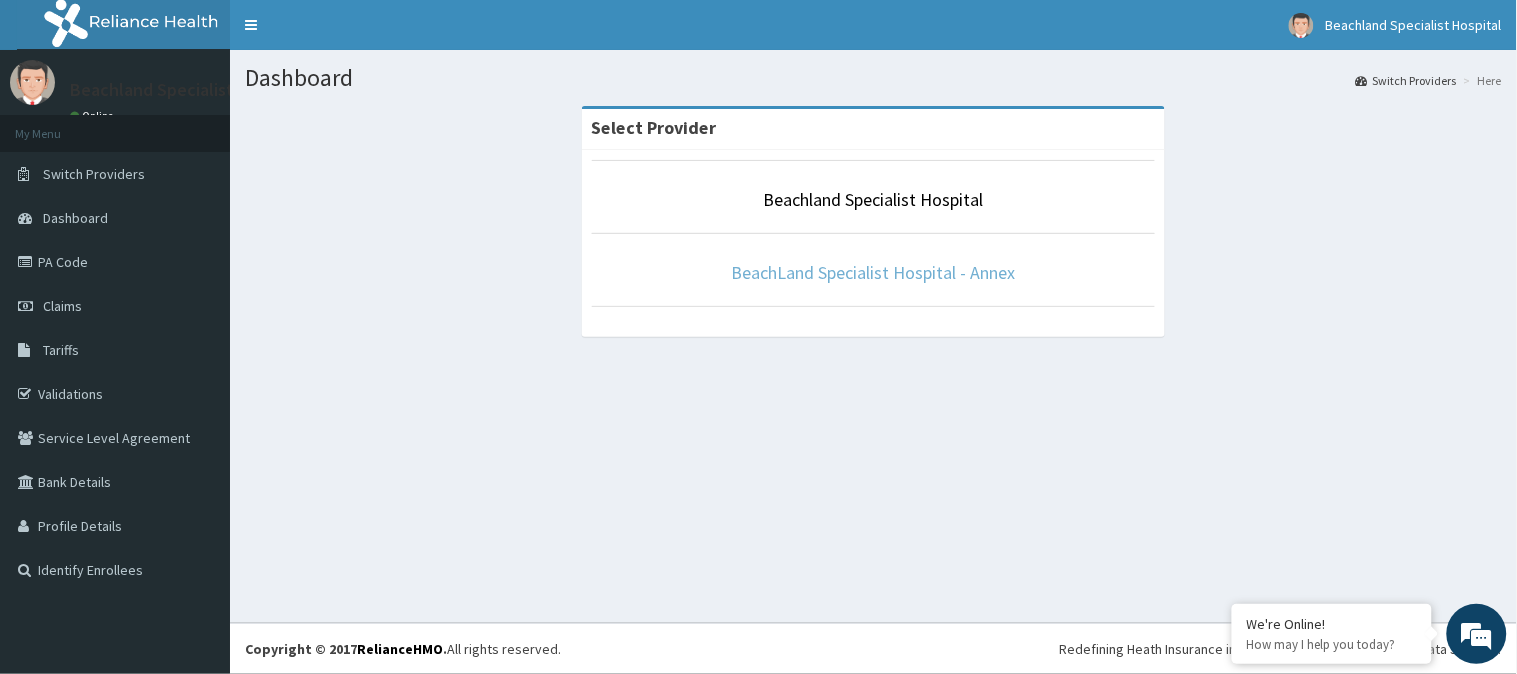 click on "BeachLand Specialist Hospital  - Annex" at bounding box center (874, 272) 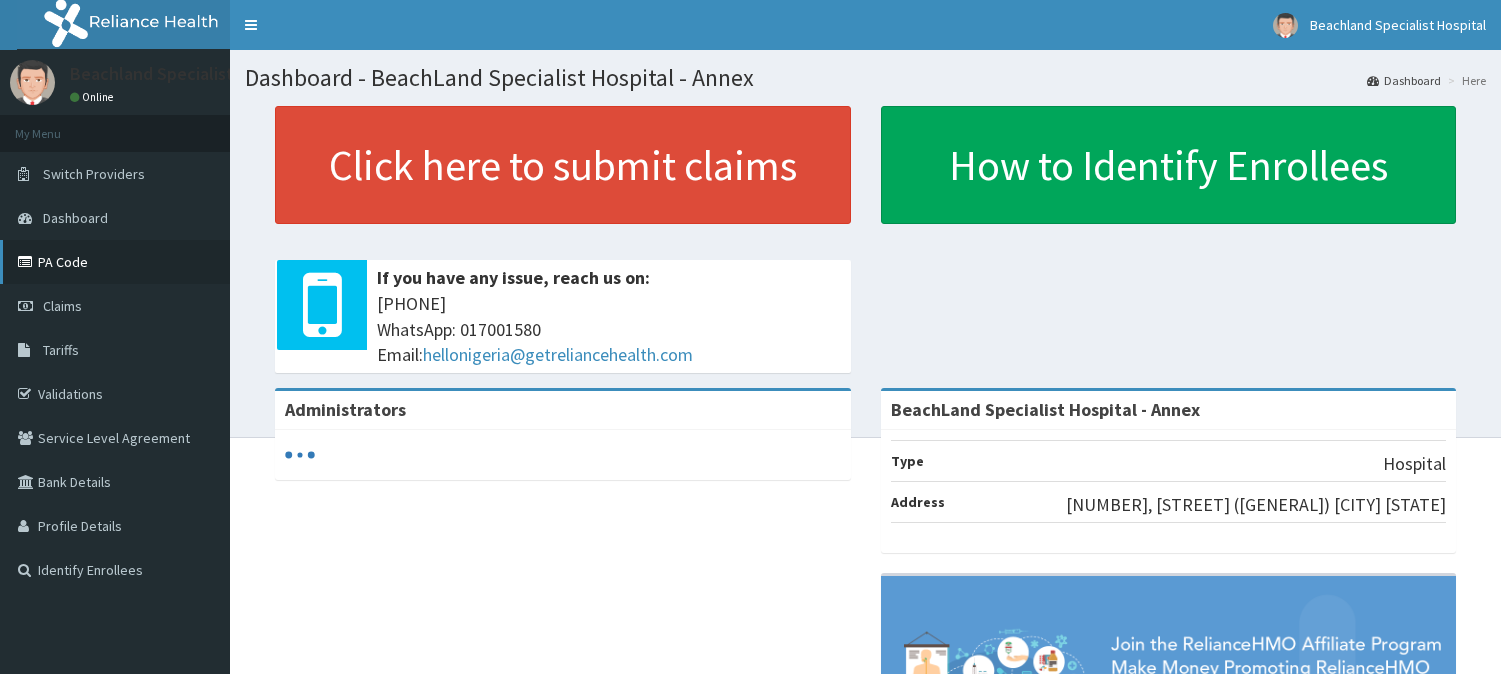 scroll, scrollTop: 0, scrollLeft: 0, axis: both 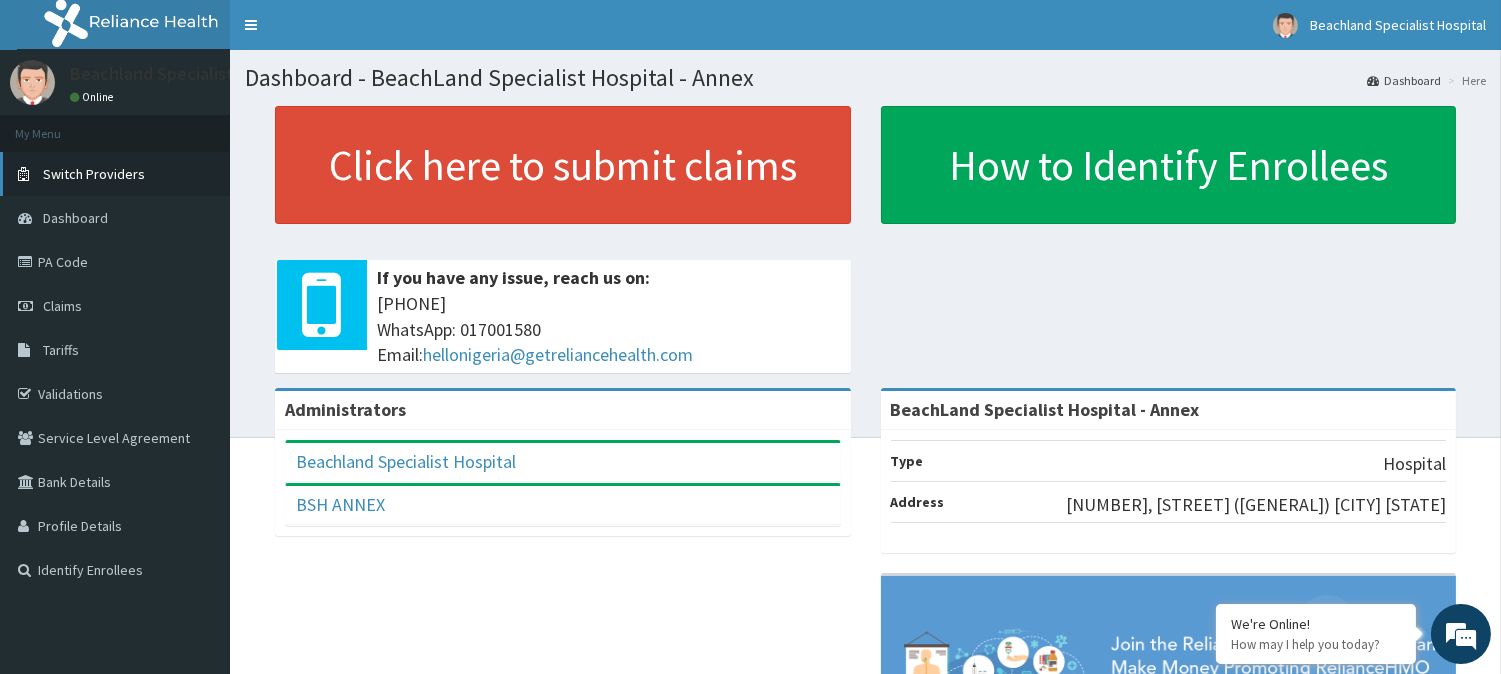 click on "Switch Providers" at bounding box center (94, 174) 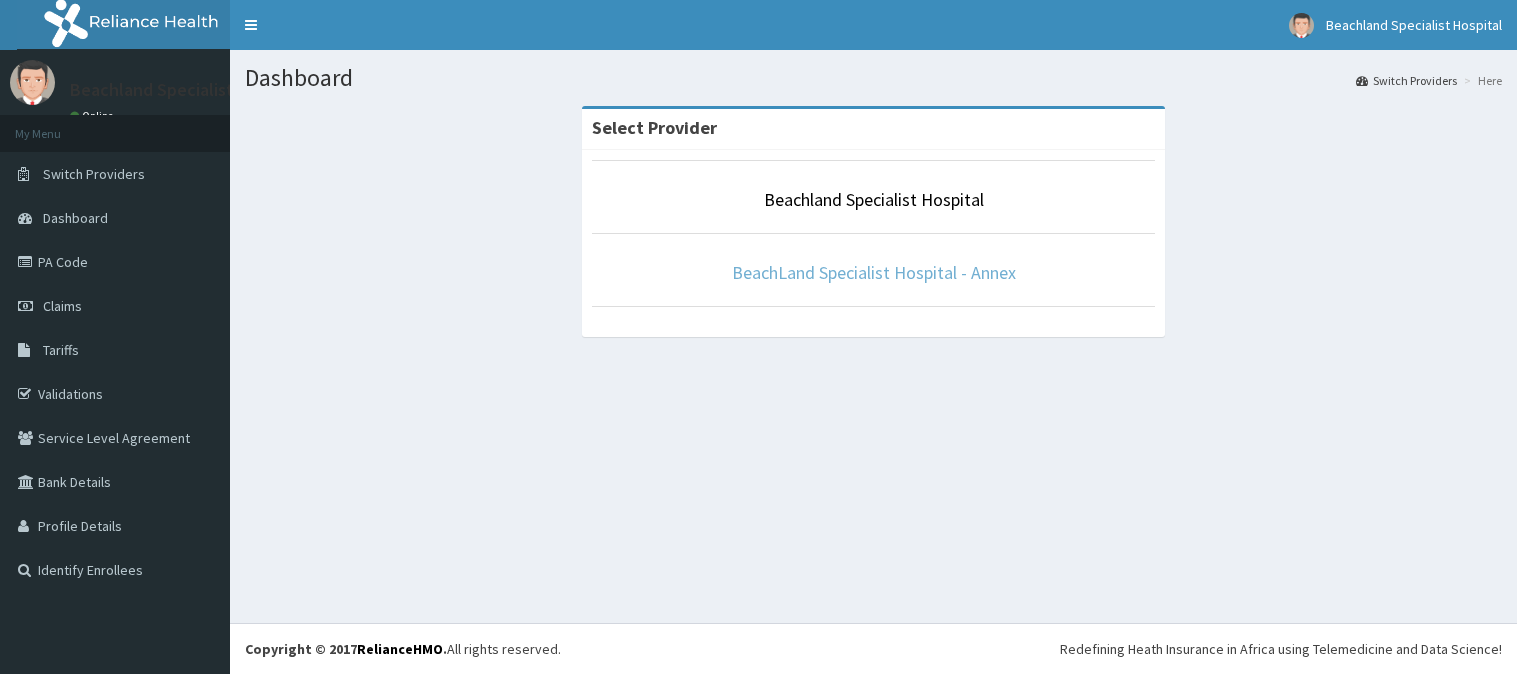 scroll, scrollTop: 0, scrollLeft: 0, axis: both 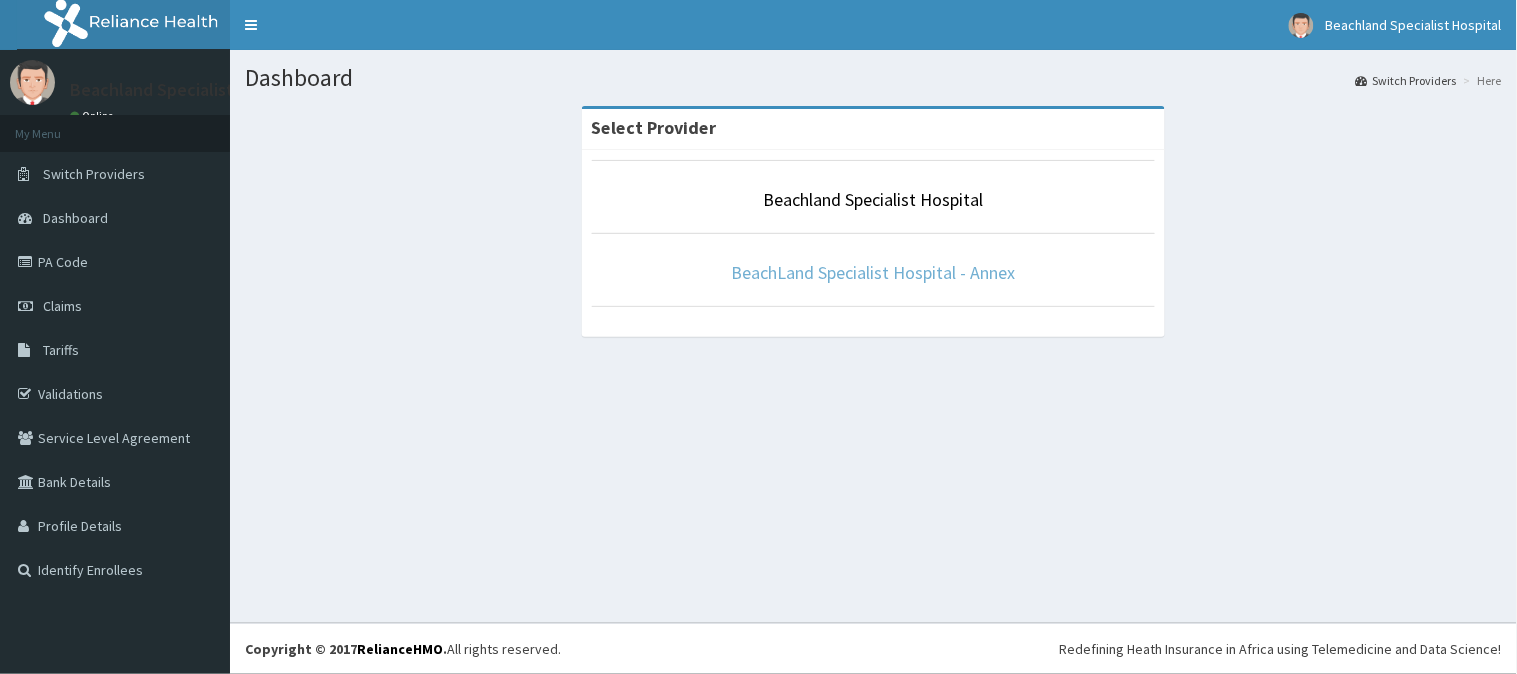 click on "BeachLand Specialist Hospital  - Annex" at bounding box center [874, 272] 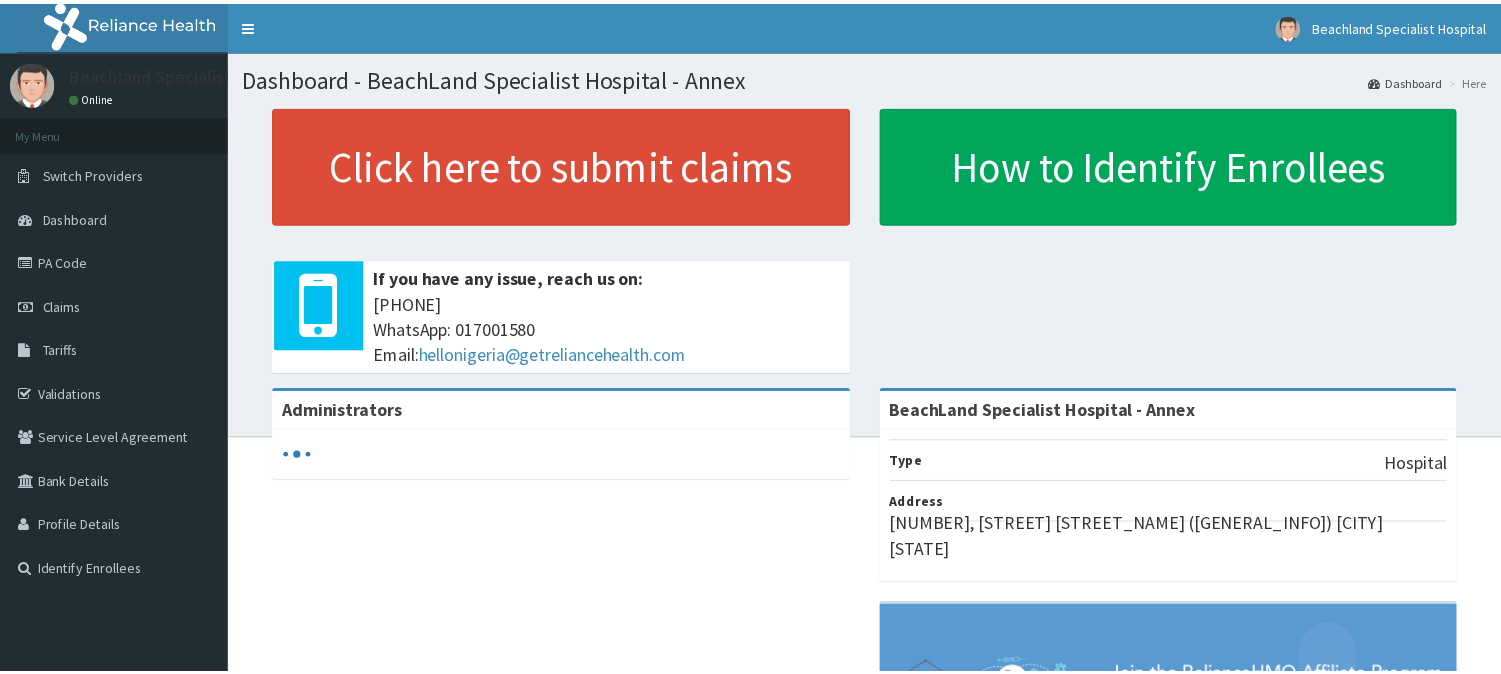 scroll, scrollTop: 0, scrollLeft: 0, axis: both 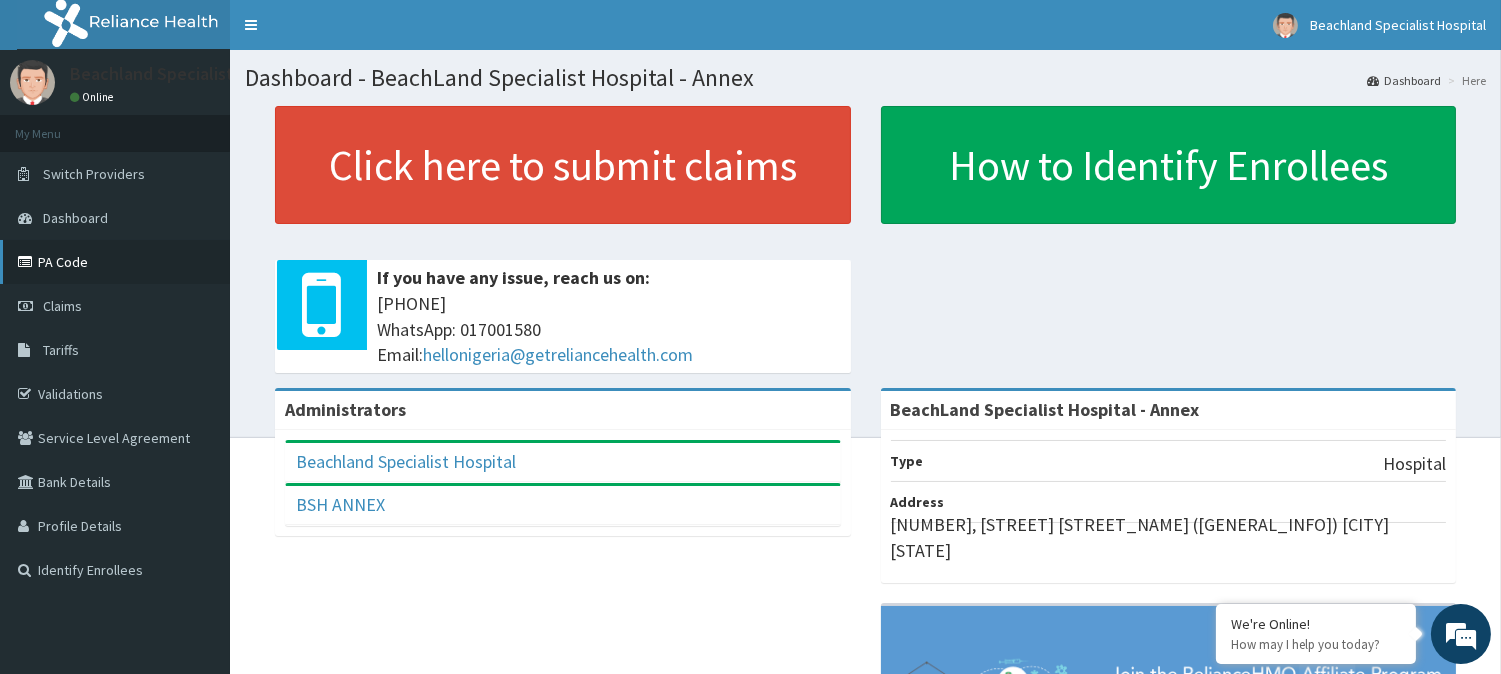click on "PA Code" at bounding box center [115, 262] 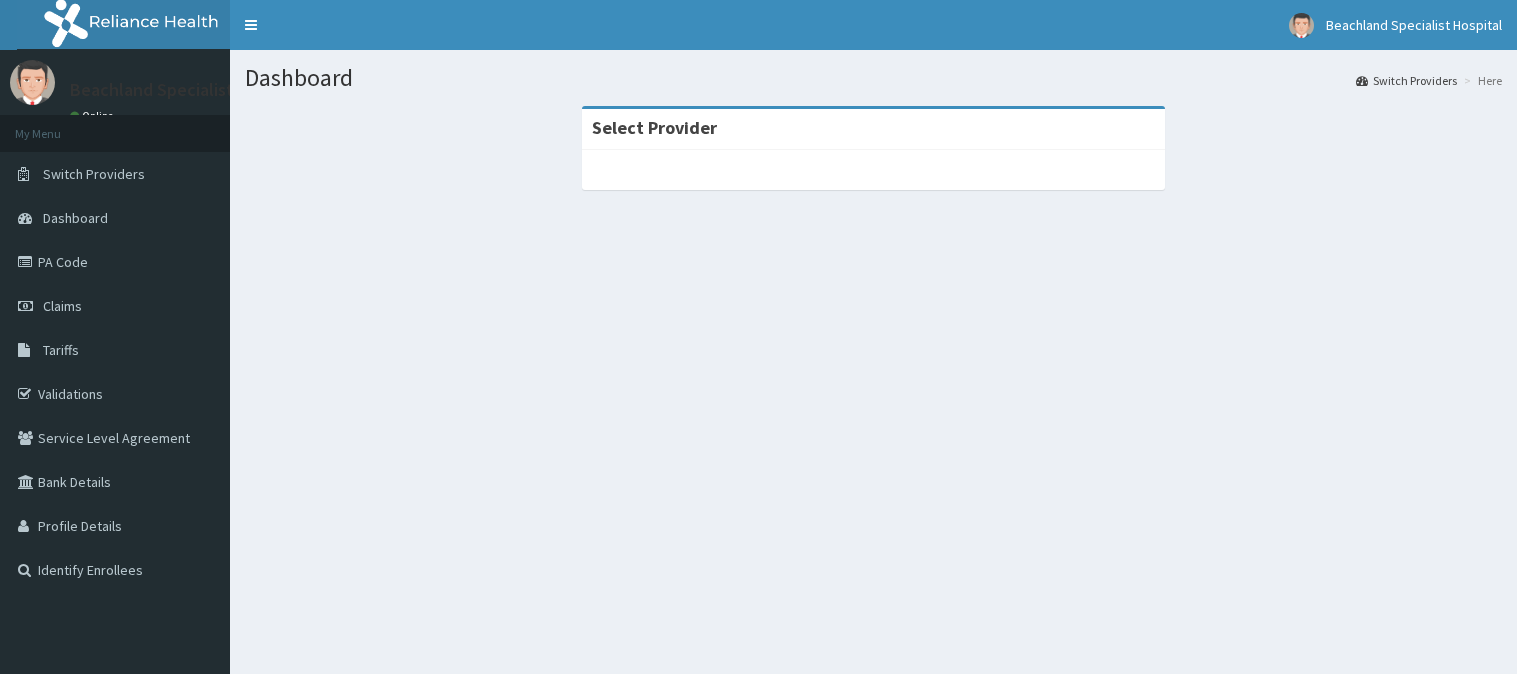 scroll, scrollTop: 0, scrollLeft: 0, axis: both 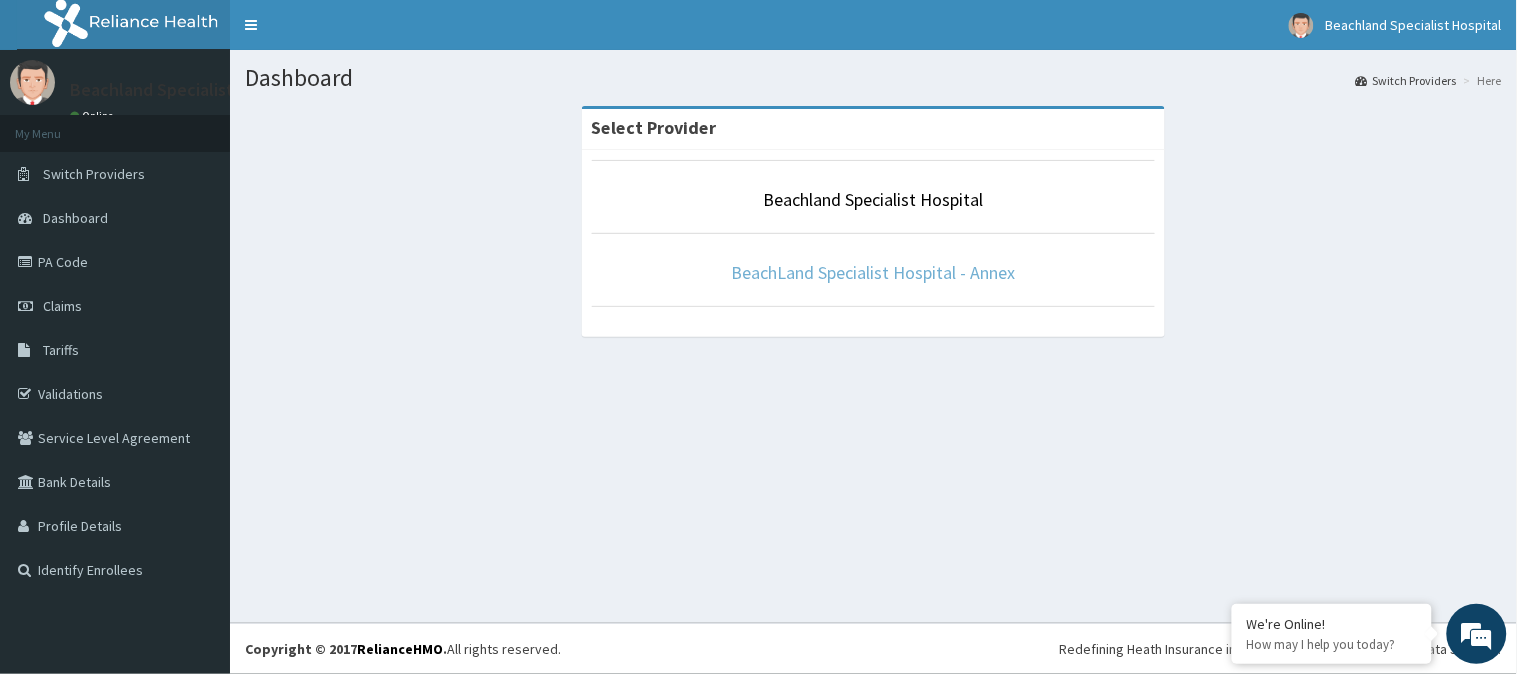 click on "BeachLand Specialist Hospital  - Annex" at bounding box center (874, 272) 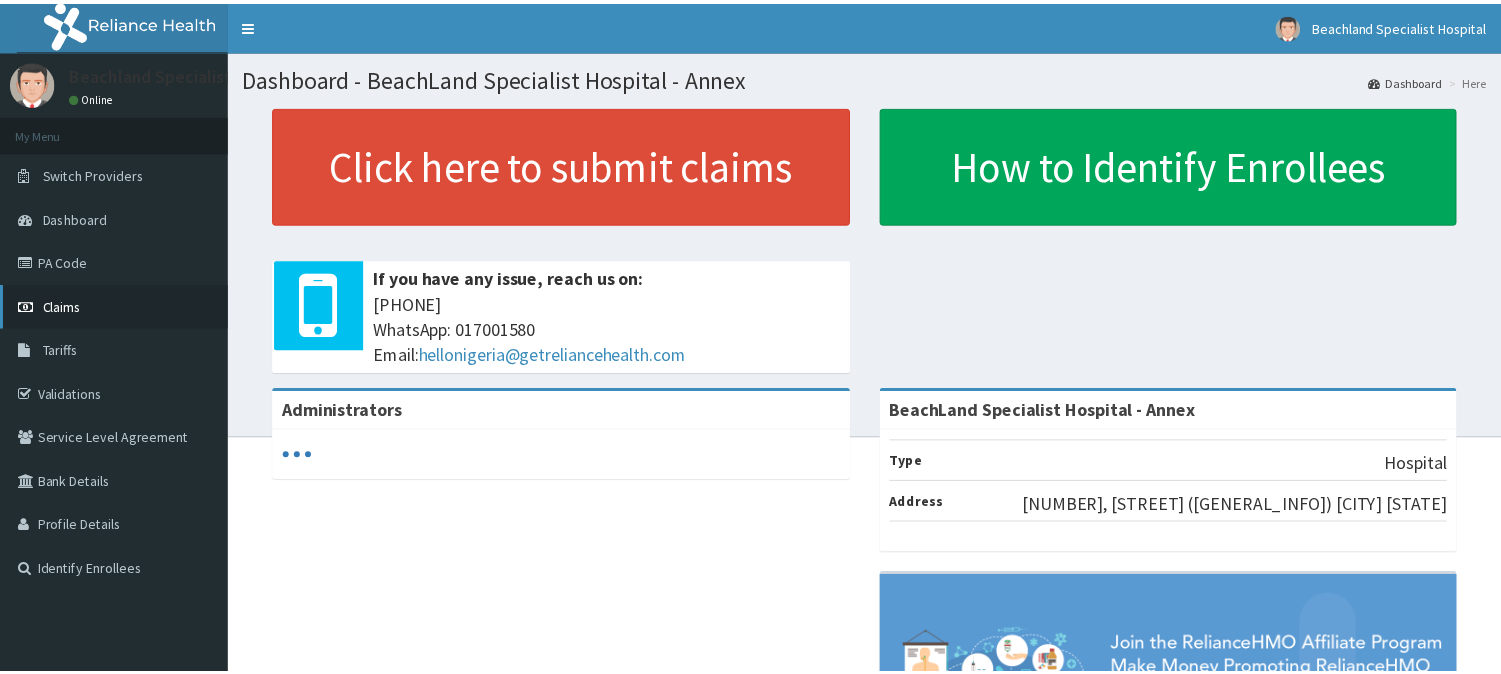 scroll, scrollTop: 0, scrollLeft: 0, axis: both 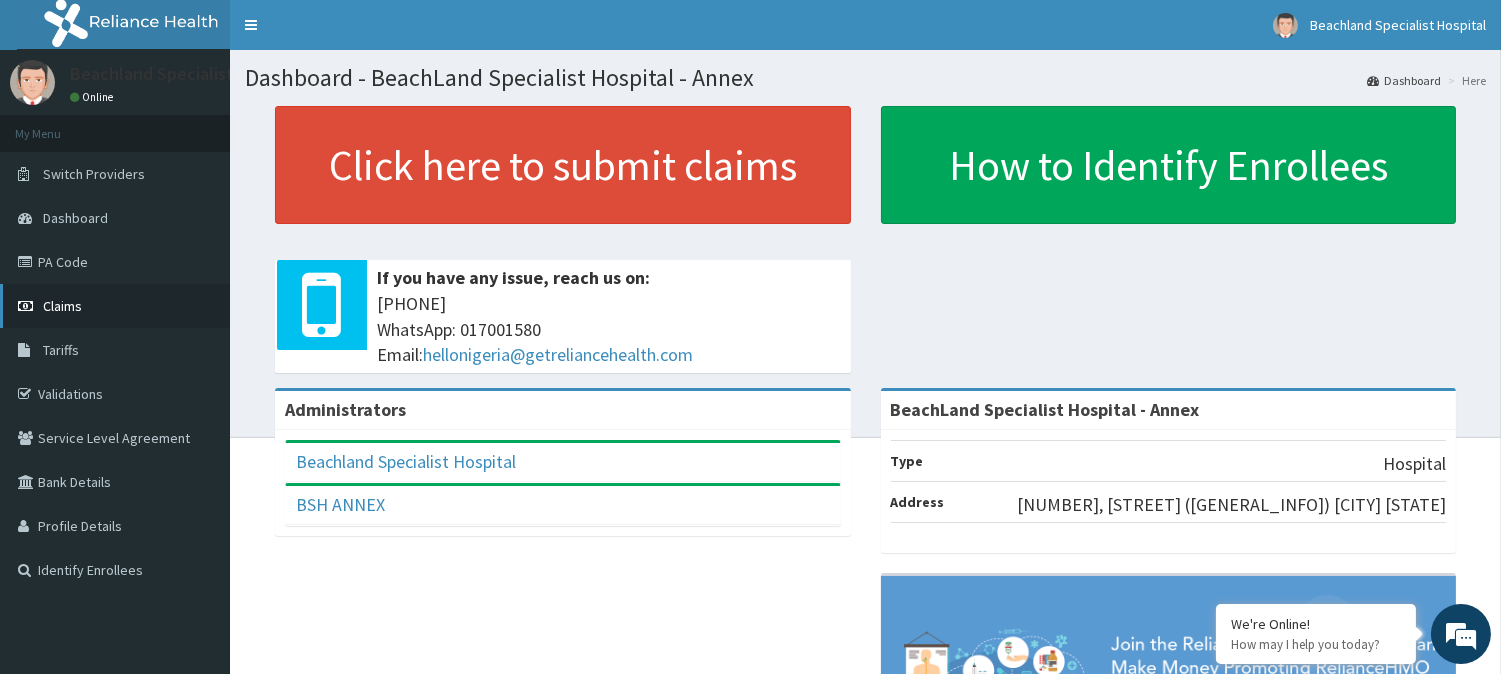 click on "Claims" at bounding box center [62, 306] 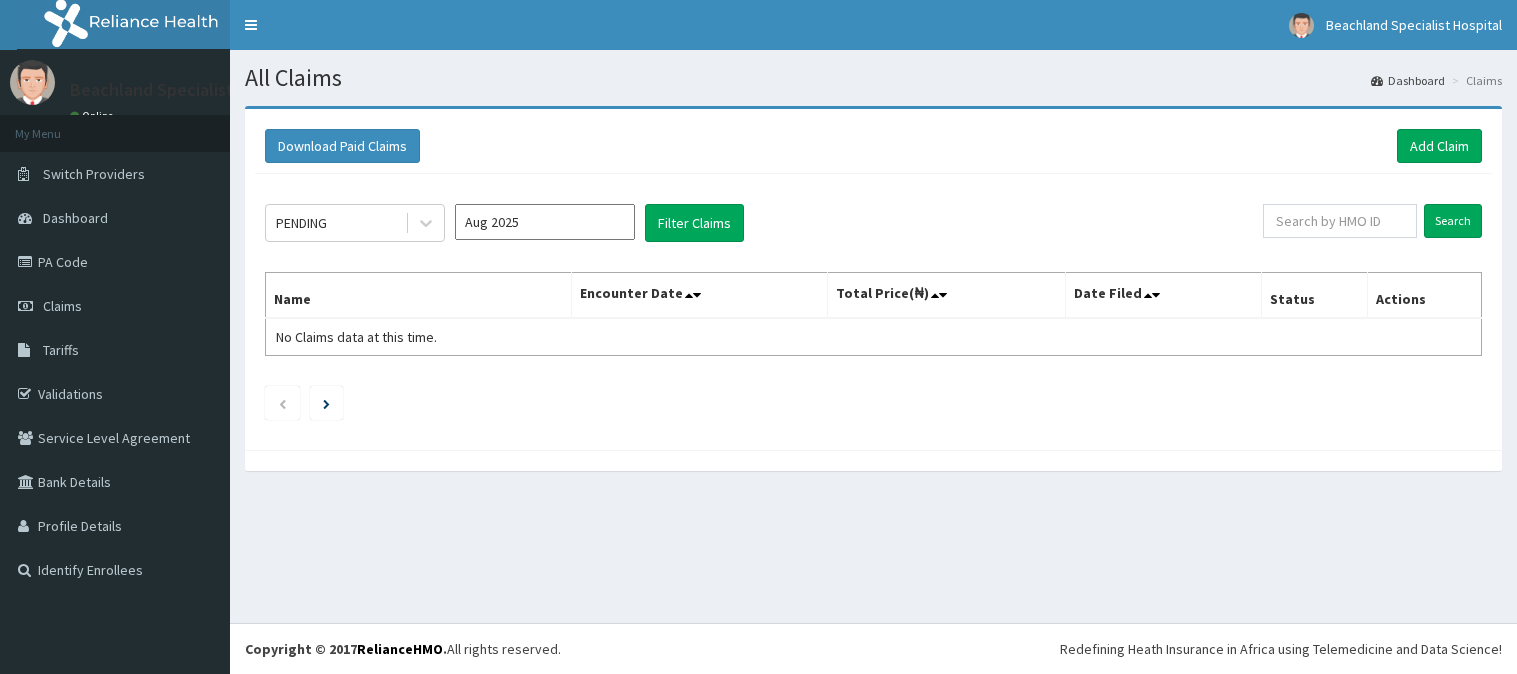 scroll, scrollTop: 0, scrollLeft: 0, axis: both 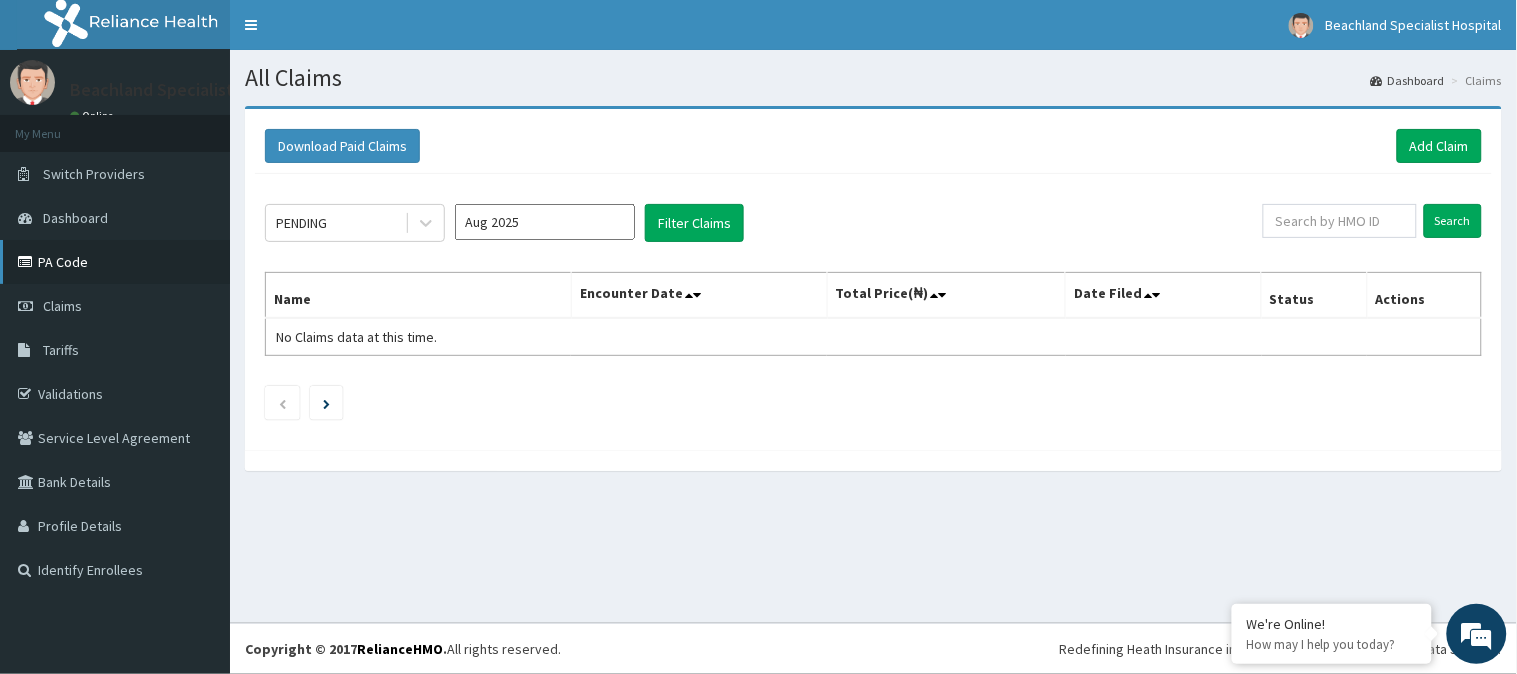 click on "PA Code" at bounding box center [115, 262] 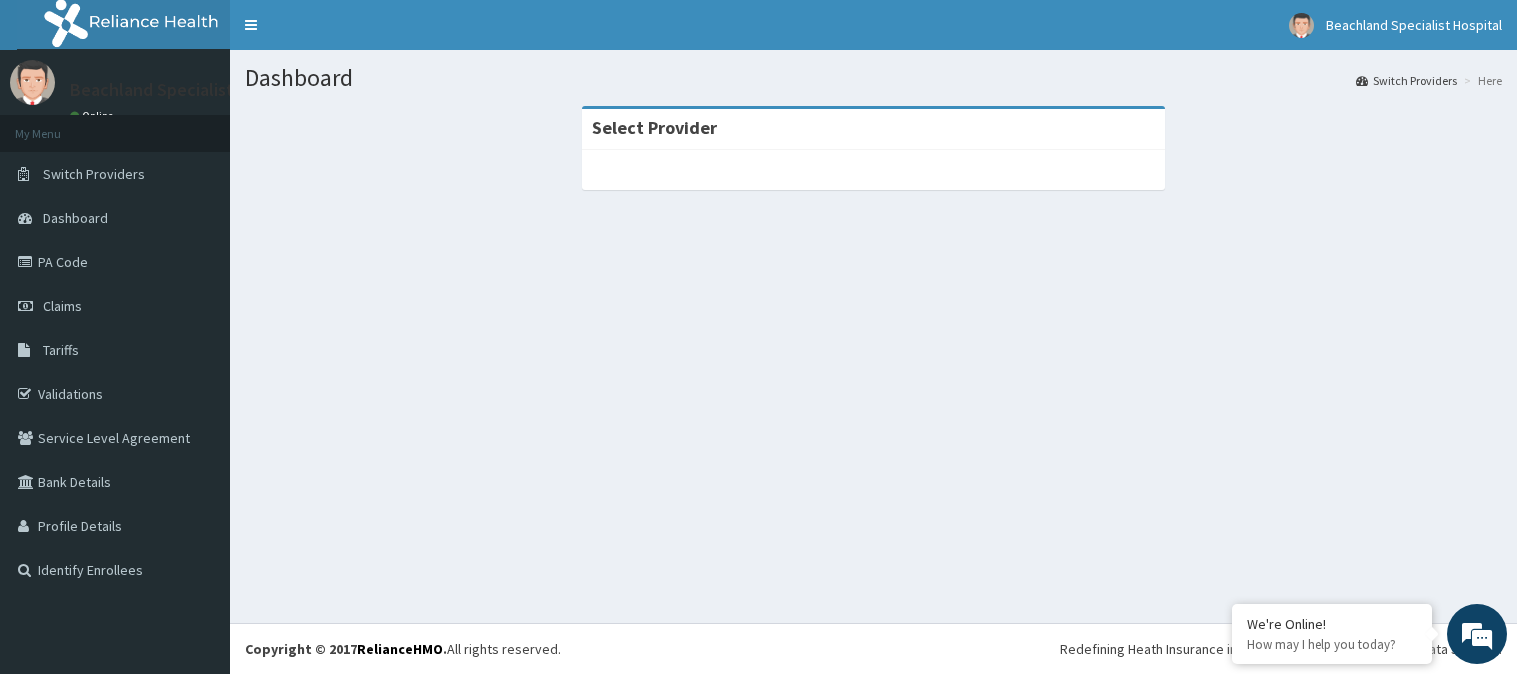 scroll, scrollTop: 0, scrollLeft: 0, axis: both 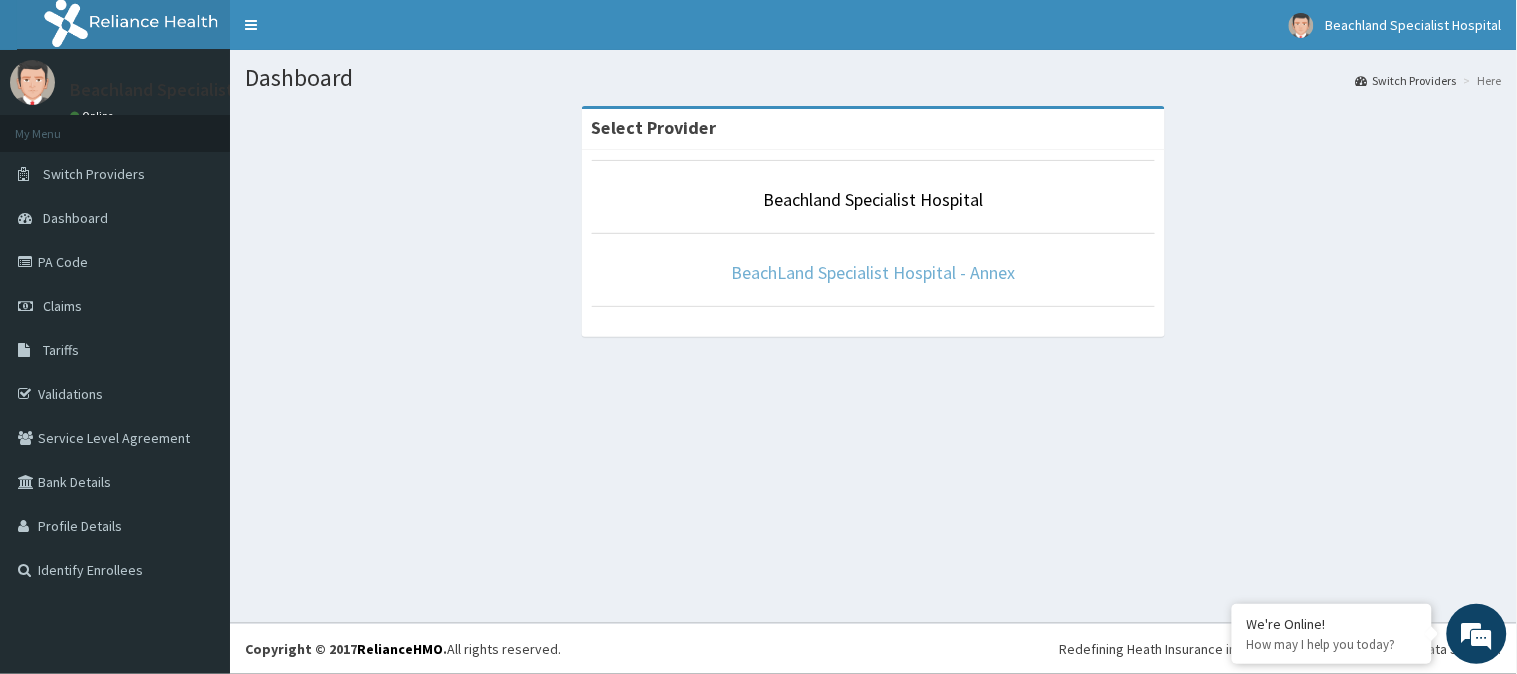 click on "BeachLand Specialist Hospital  - Annex" at bounding box center (874, 272) 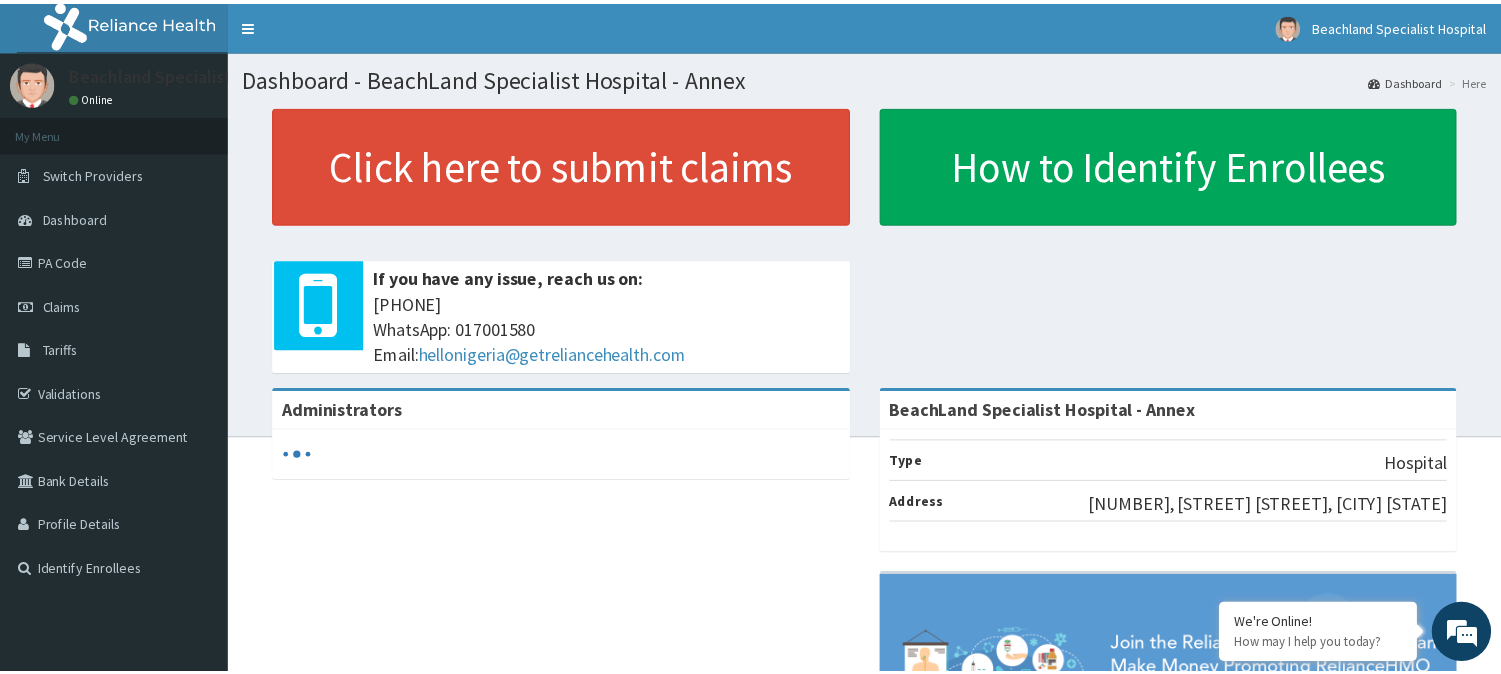 scroll, scrollTop: 0, scrollLeft: 0, axis: both 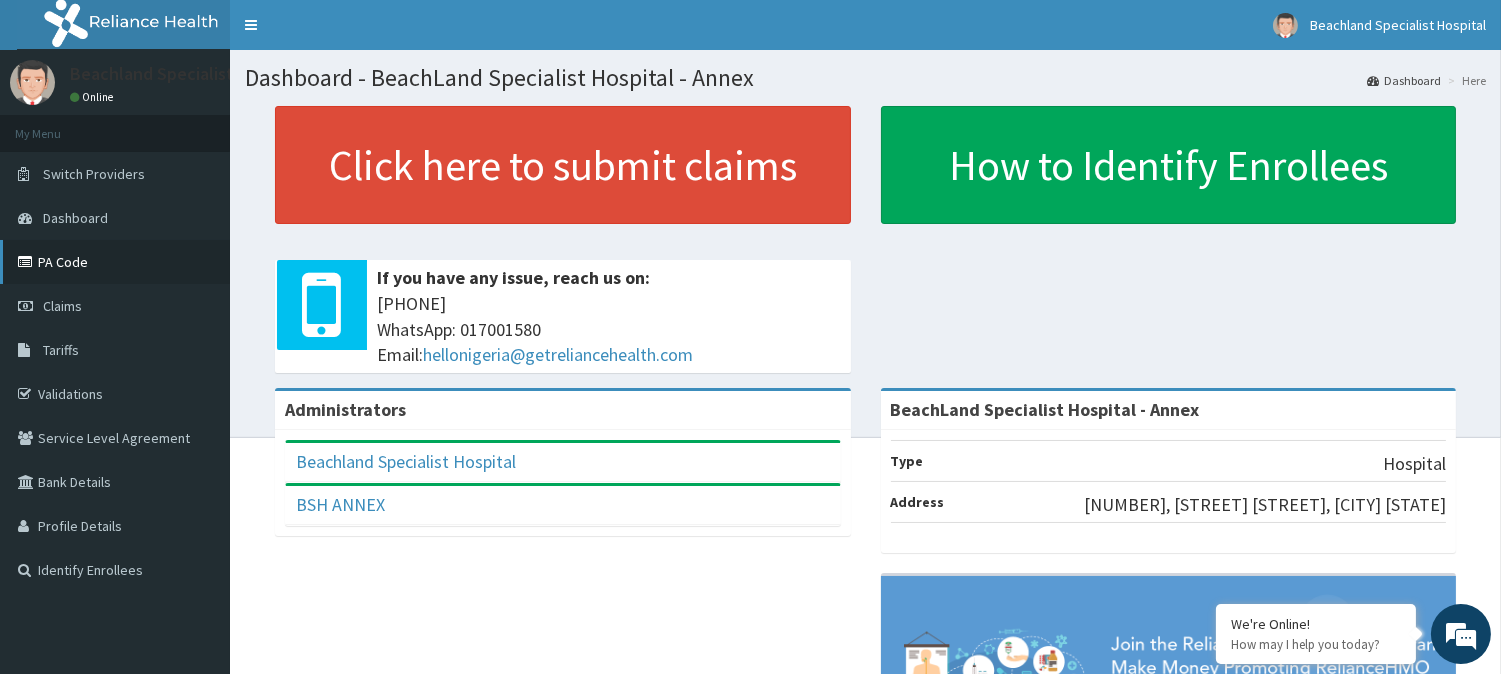 click on "PA Code" at bounding box center (115, 262) 